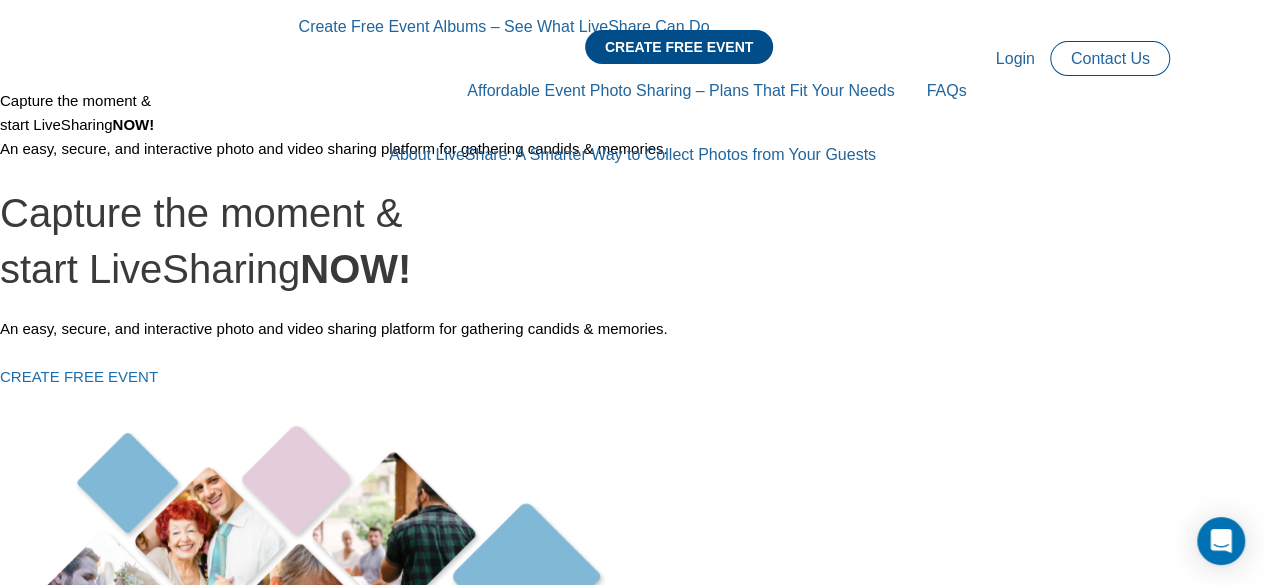 scroll, scrollTop: 0, scrollLeft: 0, axis: both 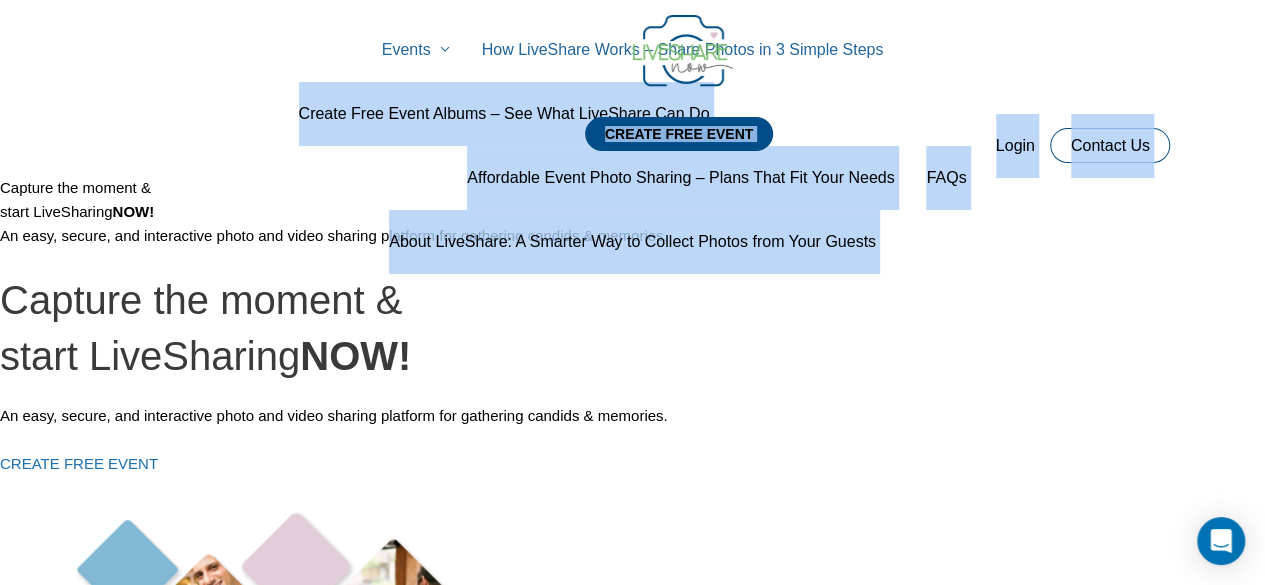 drag, startPoint x: 1, startPoint y: 185, endPoint x: 205, endPoint y: 216, distance: 206.34195 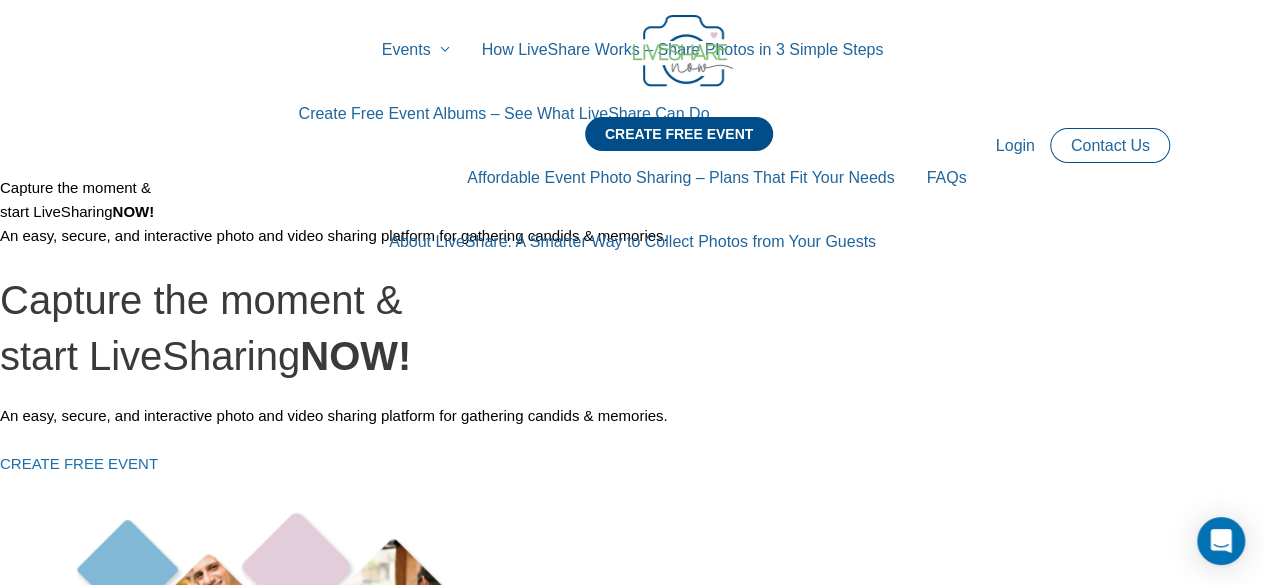 click on "Capture the moment &  start LiveSharing  NOW!" at bounding box center [632, 328] 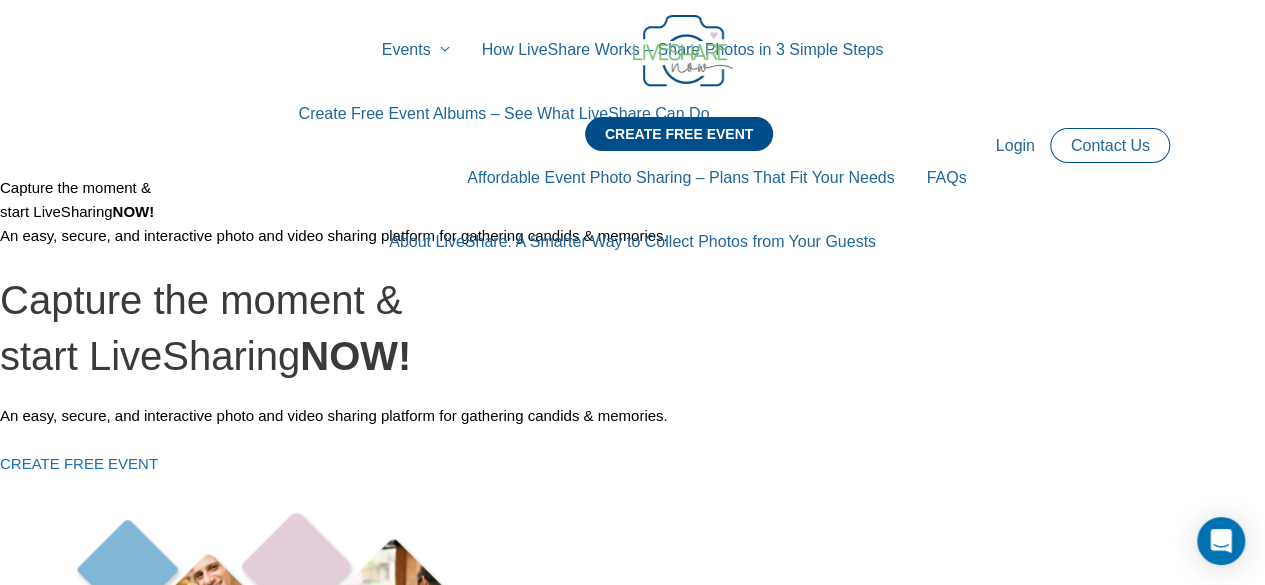 scroll, scrollTop: 100, scrollLeft: 0, axis: vertical 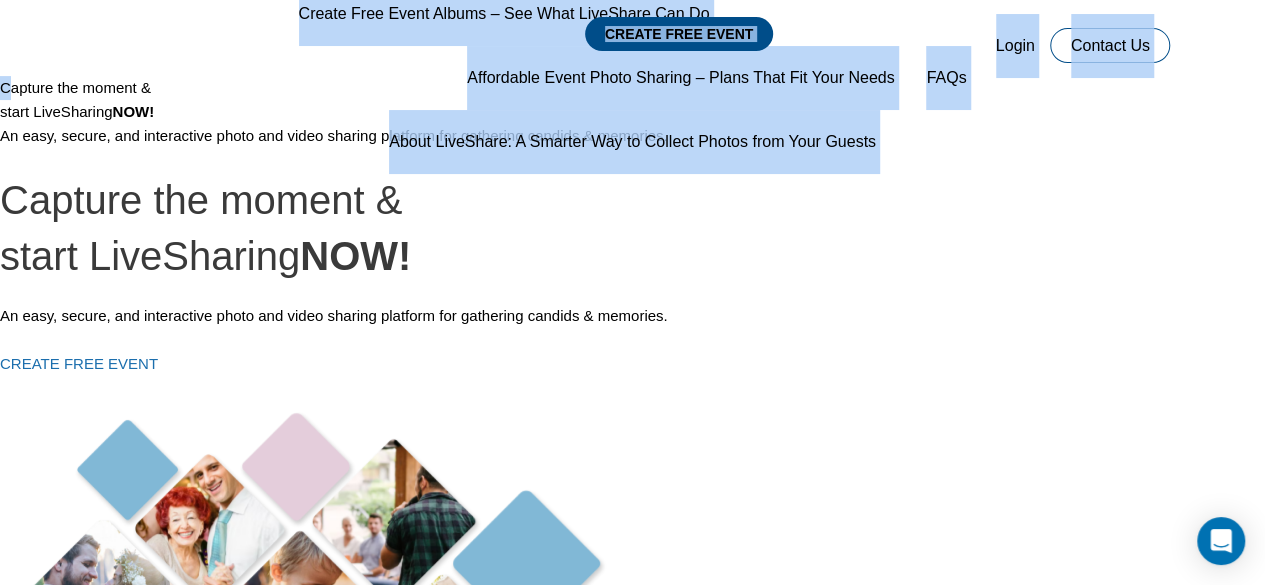 drag, startPoint x: 5, startPoint y: 85, endPoint x: 300, endPoint y: 165, distance: 305.65503 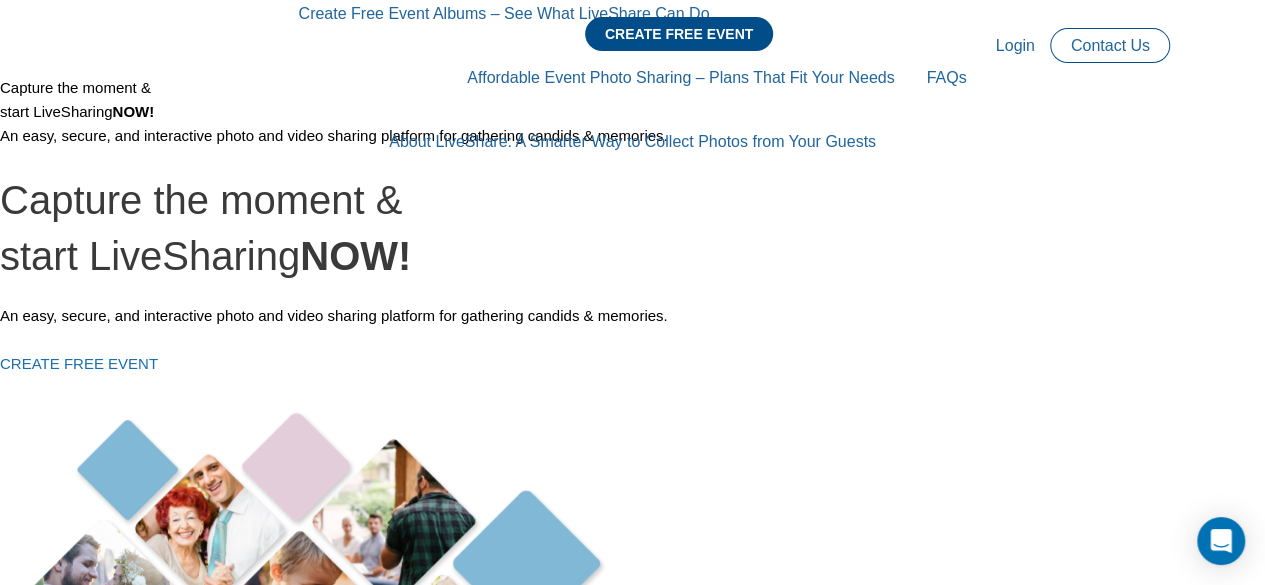 click on "Capture the moment &  start LiveSharing  NOW!" at bounding box center (632, 228) 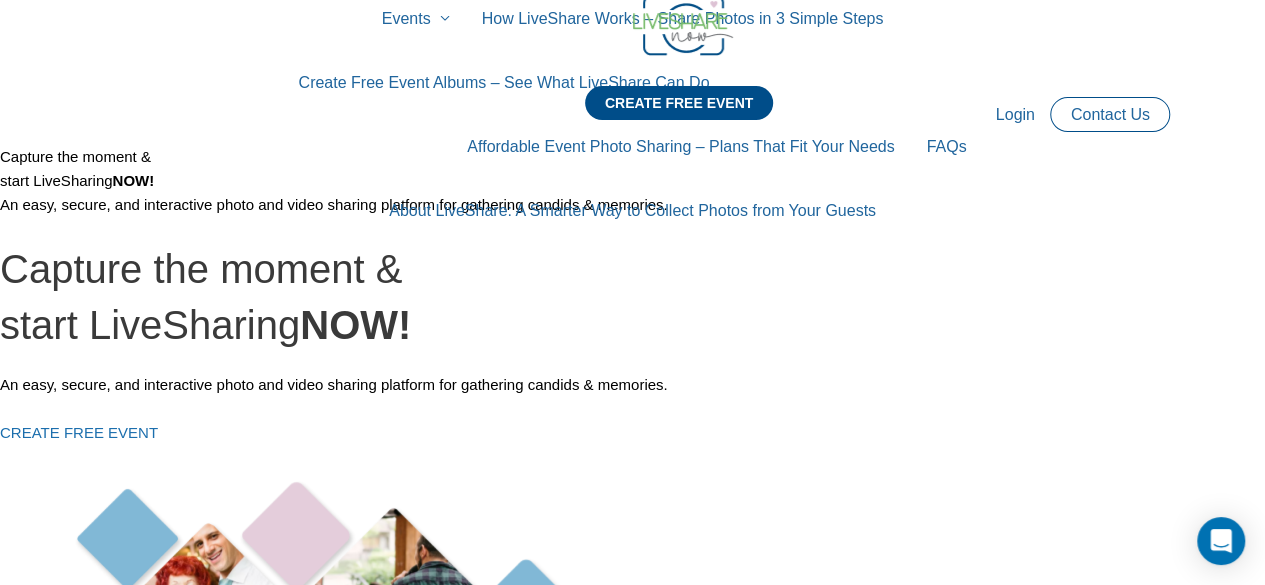 scroll, scrollTop: 0, scrollLeft: 0, axis: both 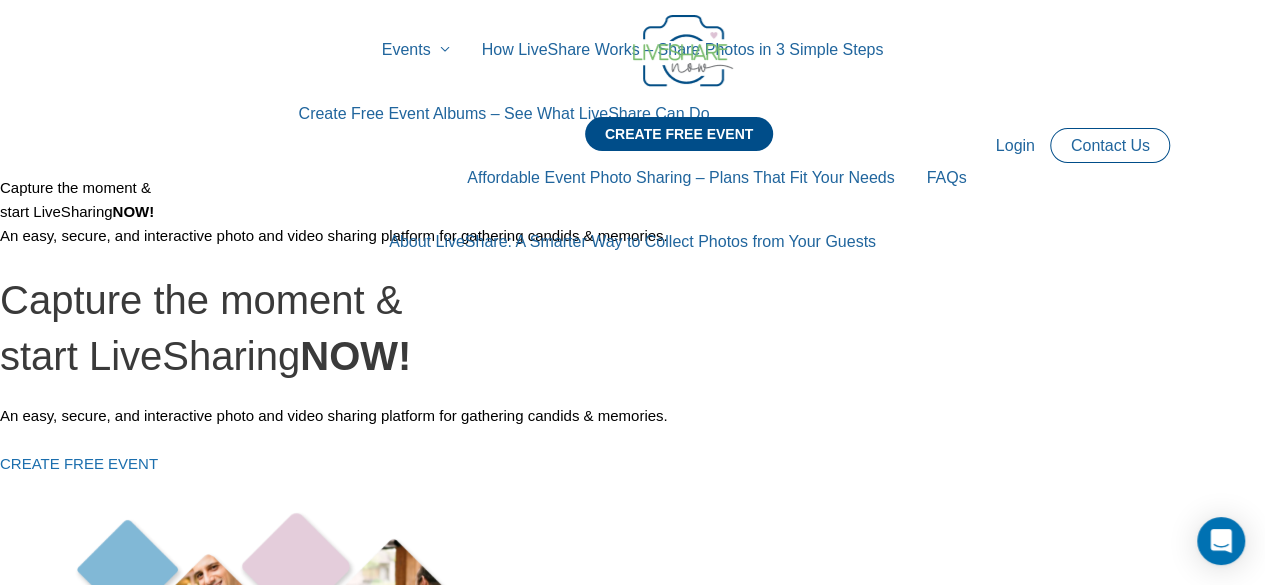 click on "Events Menu Toggle Weddings Celebrations Reunions How LiveShare Works – Share Photos in 3 Simple Steps Create Free Event Albums – See What LiveShare Can Do Affordable Event Photo Sharing – Plans That Fit Your Needs FAQs About LiveShare: A Smarter Way to Collect Photos from Your Guests Login Contact Us" at bounding box center (632, 146) 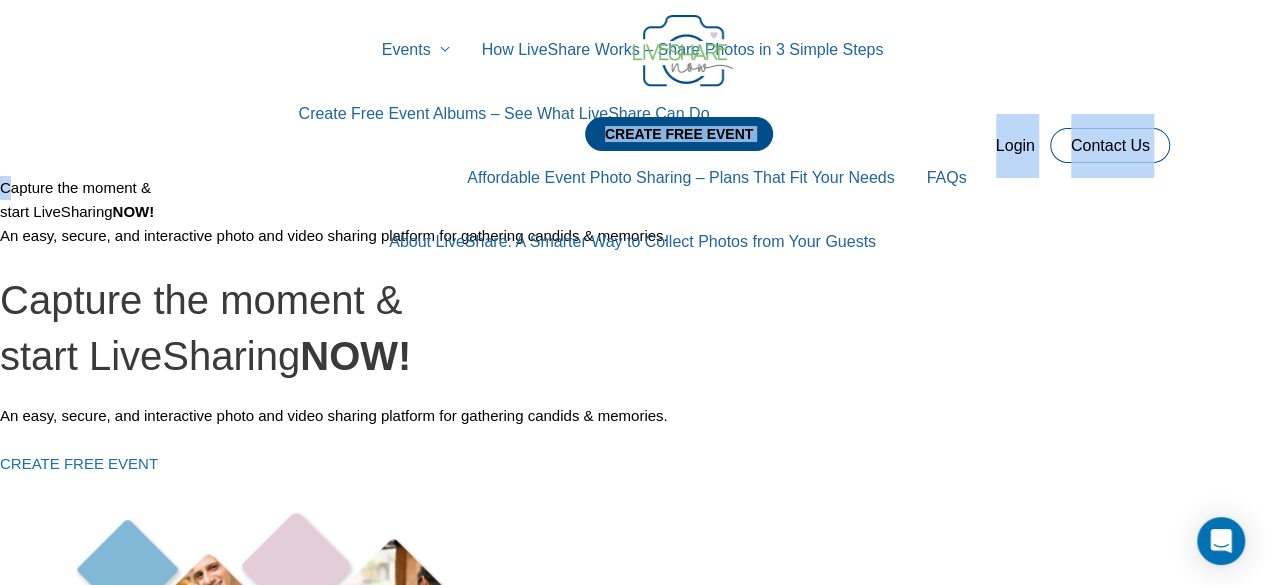 drag, startPoint x: 4, startPoint y: 185, endPoint x: 886, endPoint y: 264, distance: 885.5309 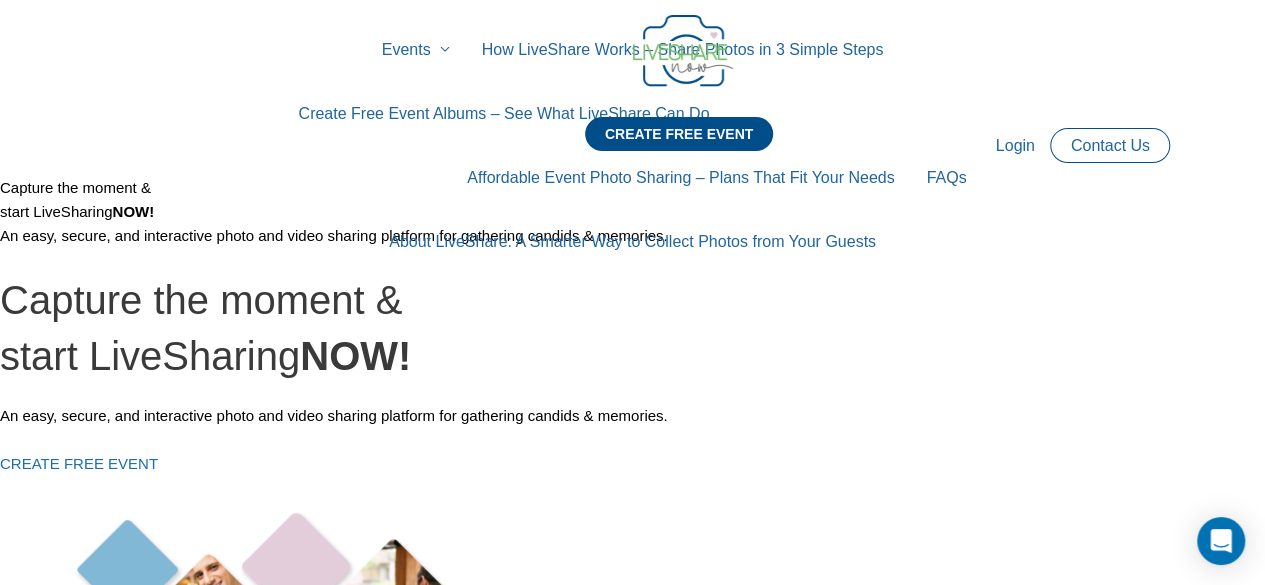 click on "Capture the moment &  start LiveSharing  NOW!" at bounding box center (632, 328) 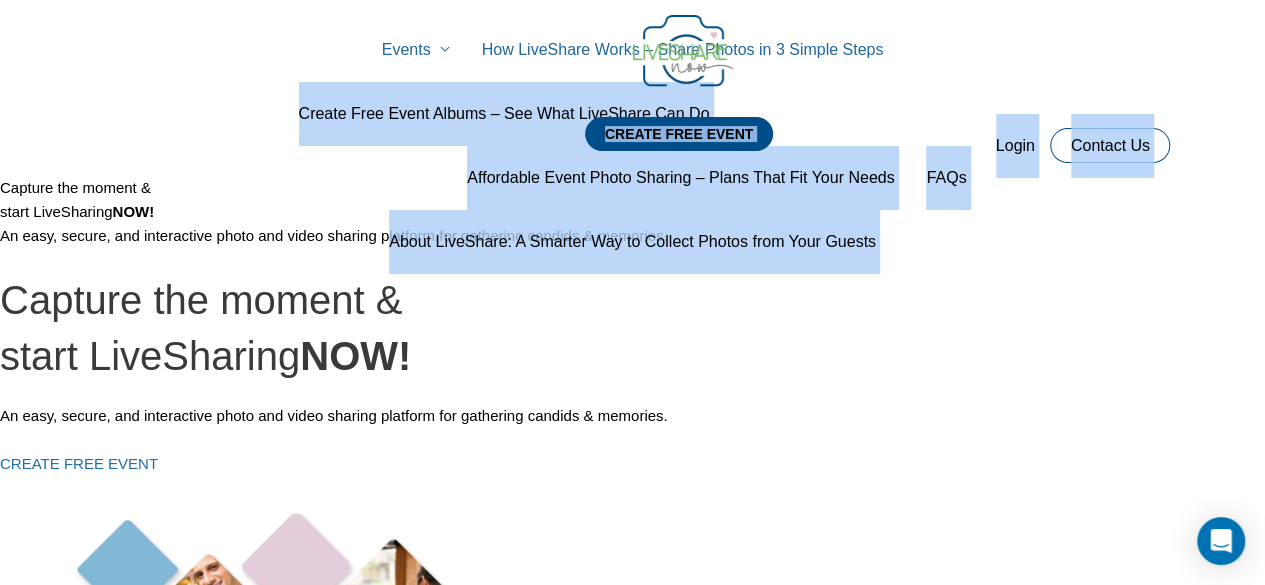 drag, startPoint x: 0, startPoint y: 184, endPoint x: 194, endPoint y: 269, distance: 211.80415 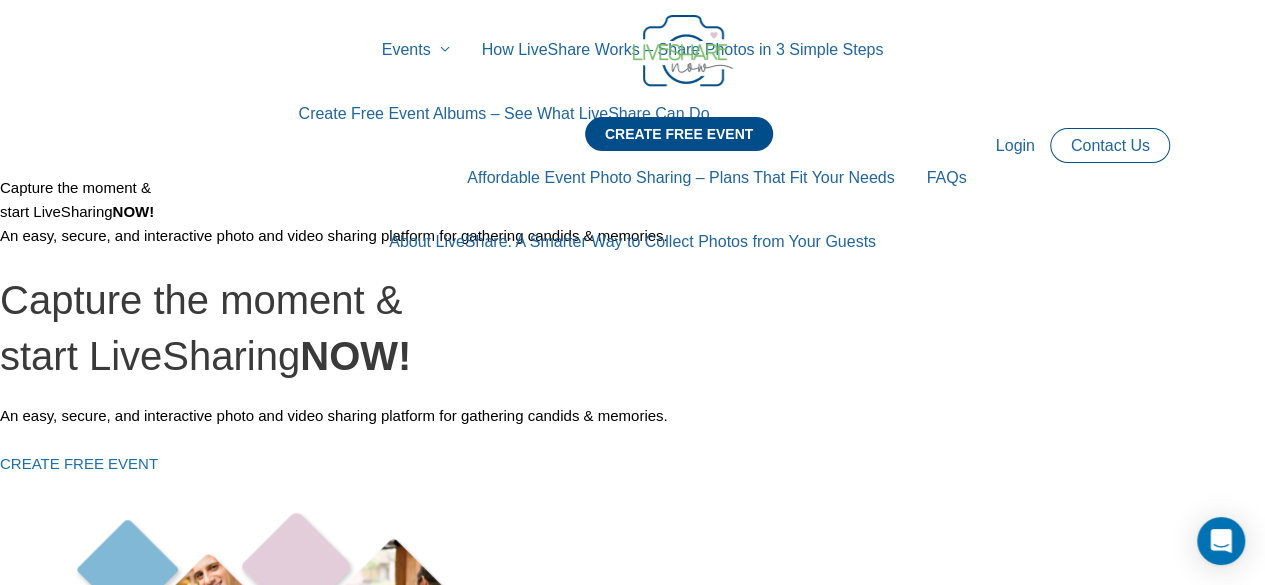 click on "Capture the moment &  start LiveSharing  NOW!" at bounding box center [632, 328] 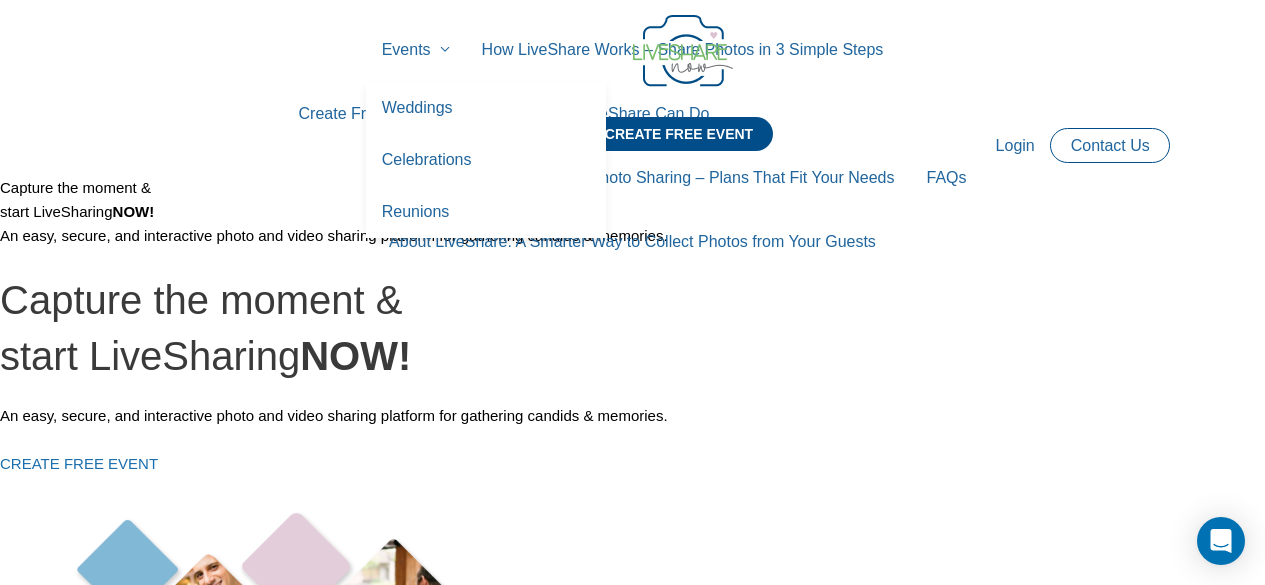 scroll, scrollTop: 0, scrollLeft: 0, axis: both 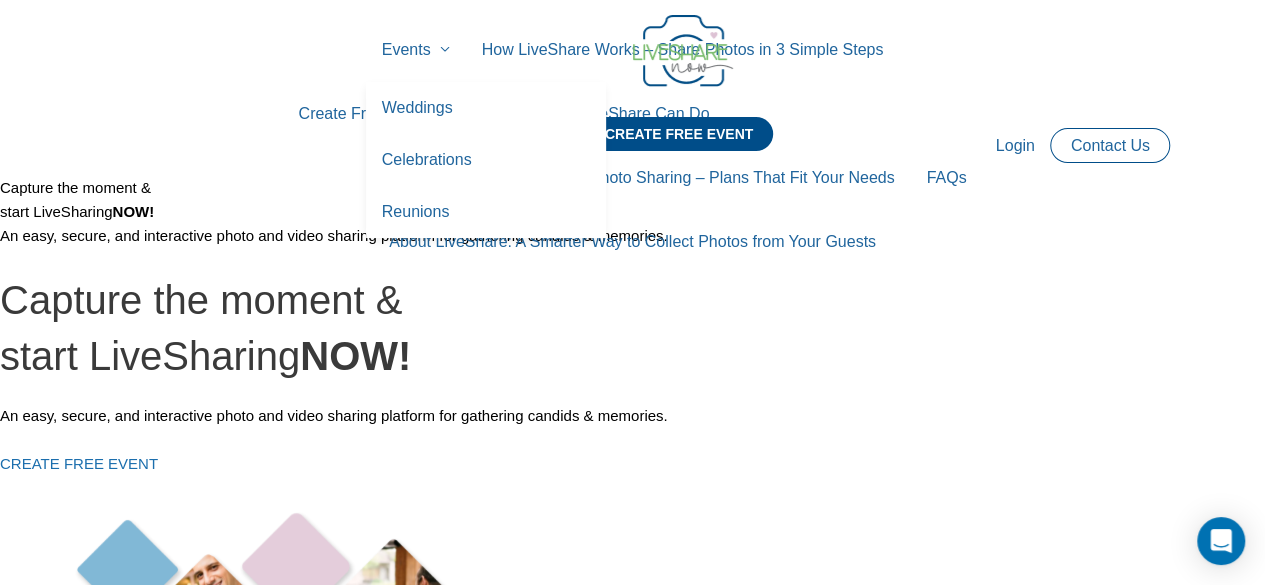 click on "Weddings" at bounding box center (486, 108) 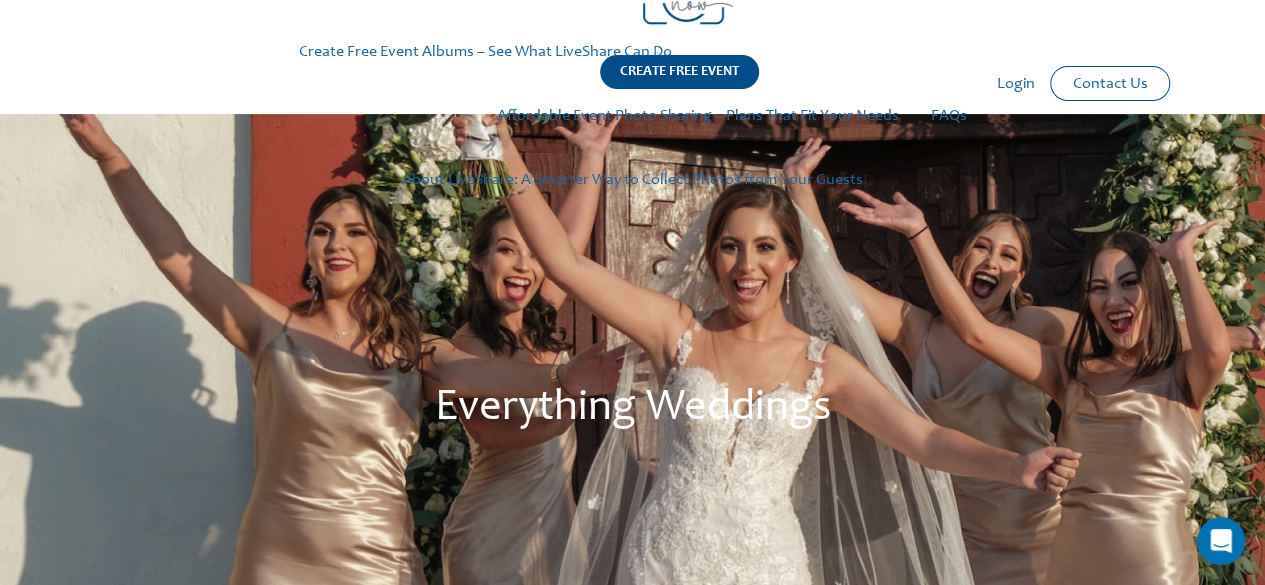 scroll, scrollTop: 0, scrollLeft: 0, axis: both 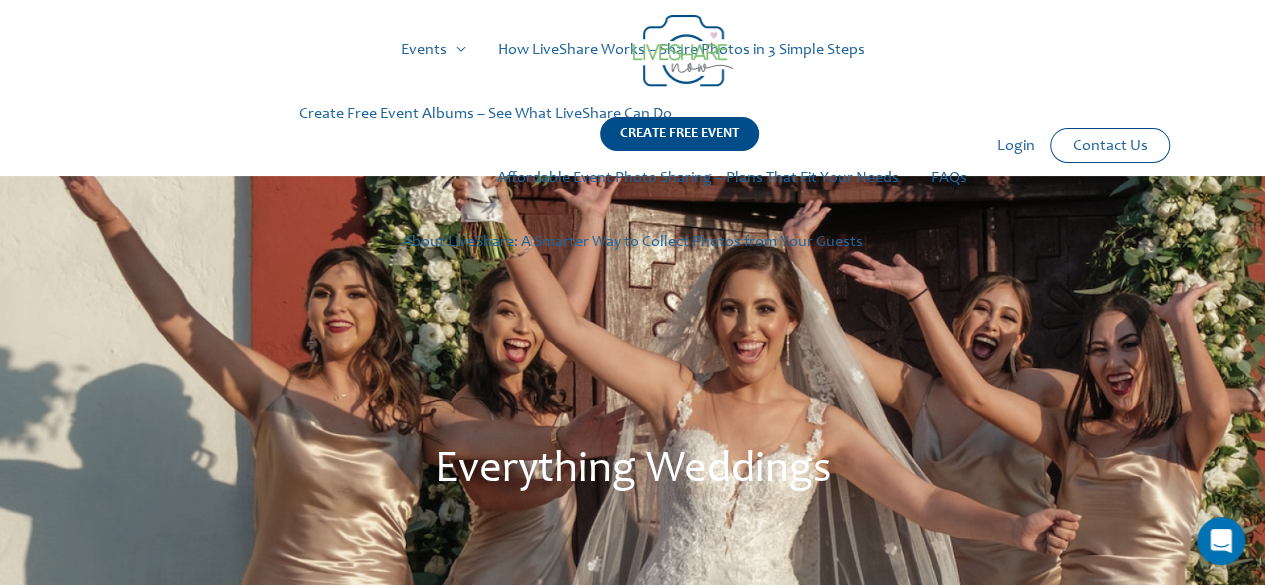 click at bounding box center (683, 51) 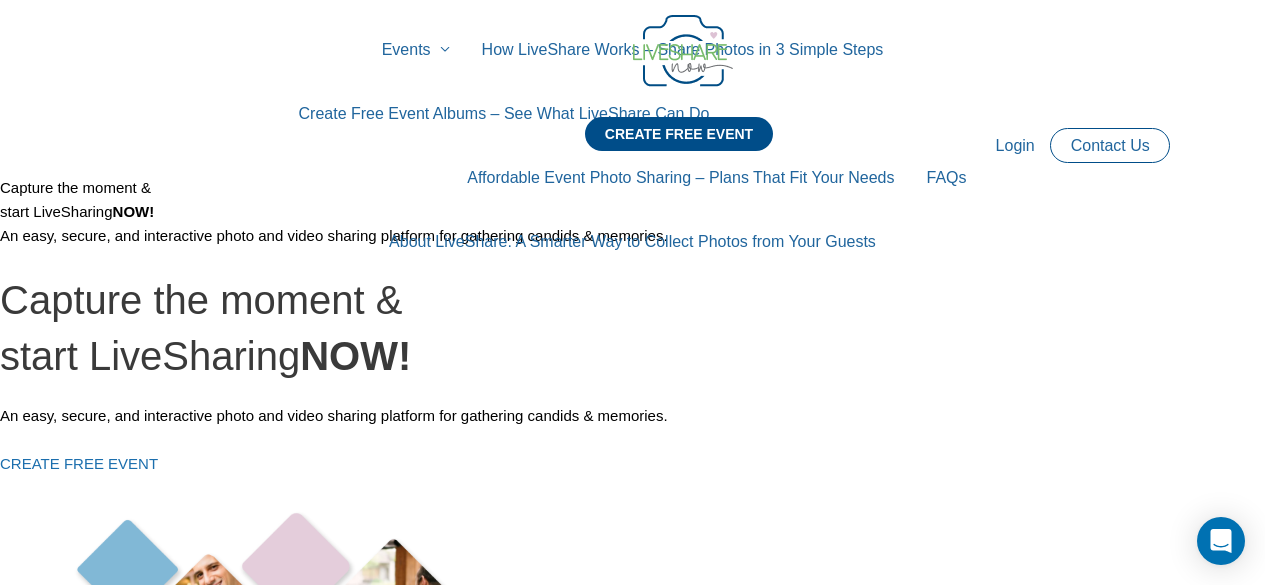 scroll, scrollTop: 0, scrollLeft: 0, axis: both 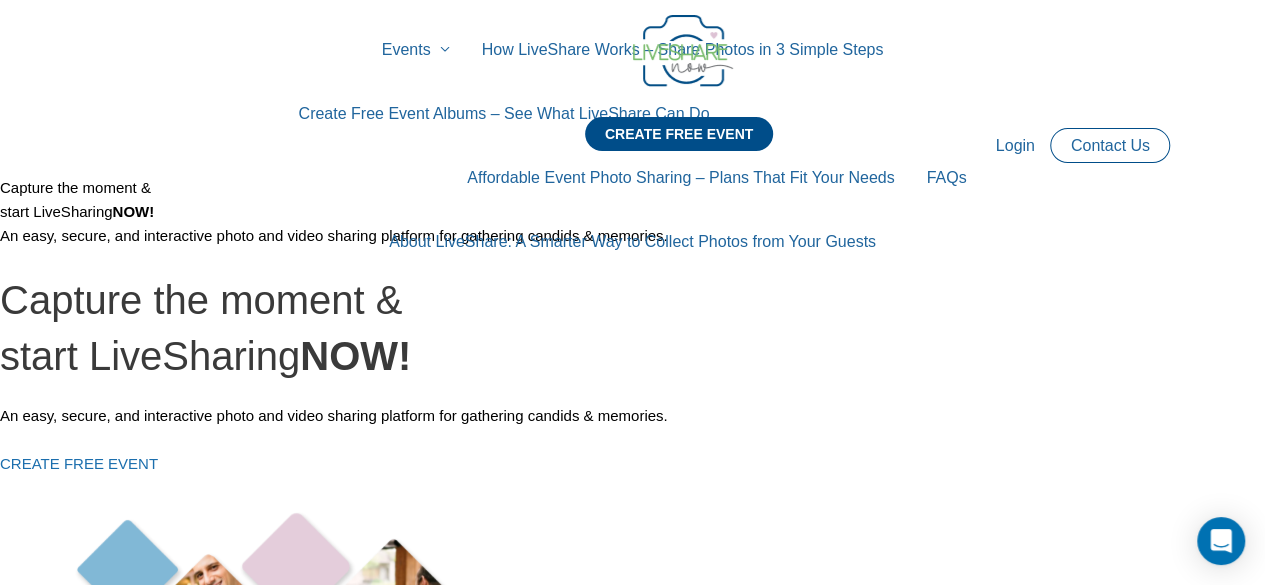 click on "How LiveShare Works – Share Photos in 3 Simple Steps" at bounding box center [683, 50] 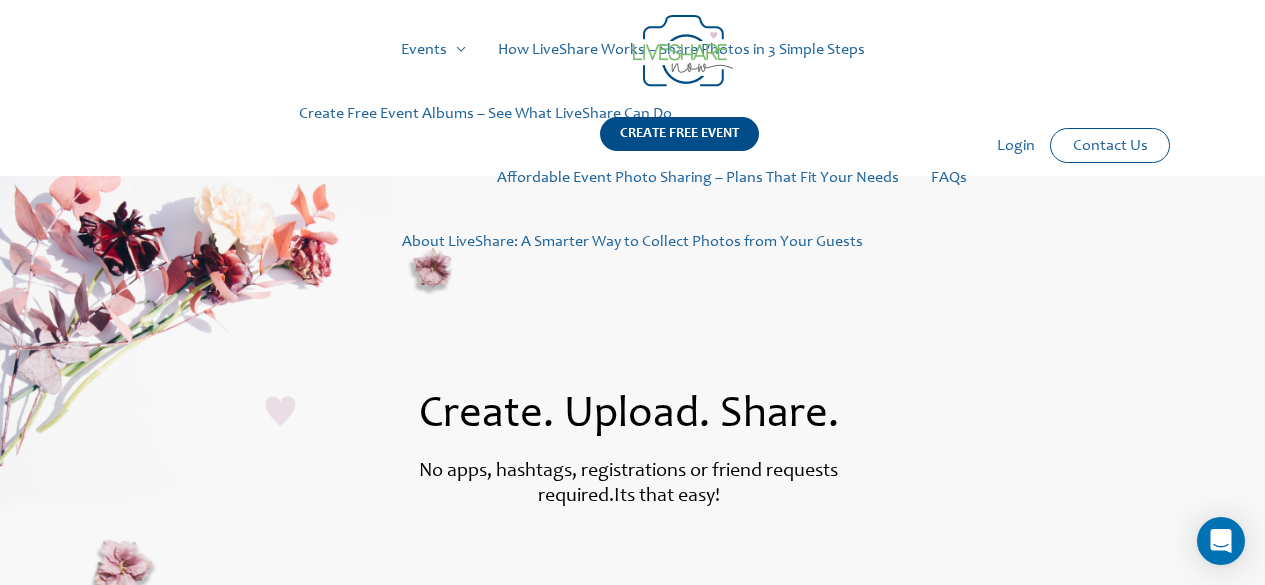 scroll, scrollTop: 0, scrollLeft: 0, axis: both 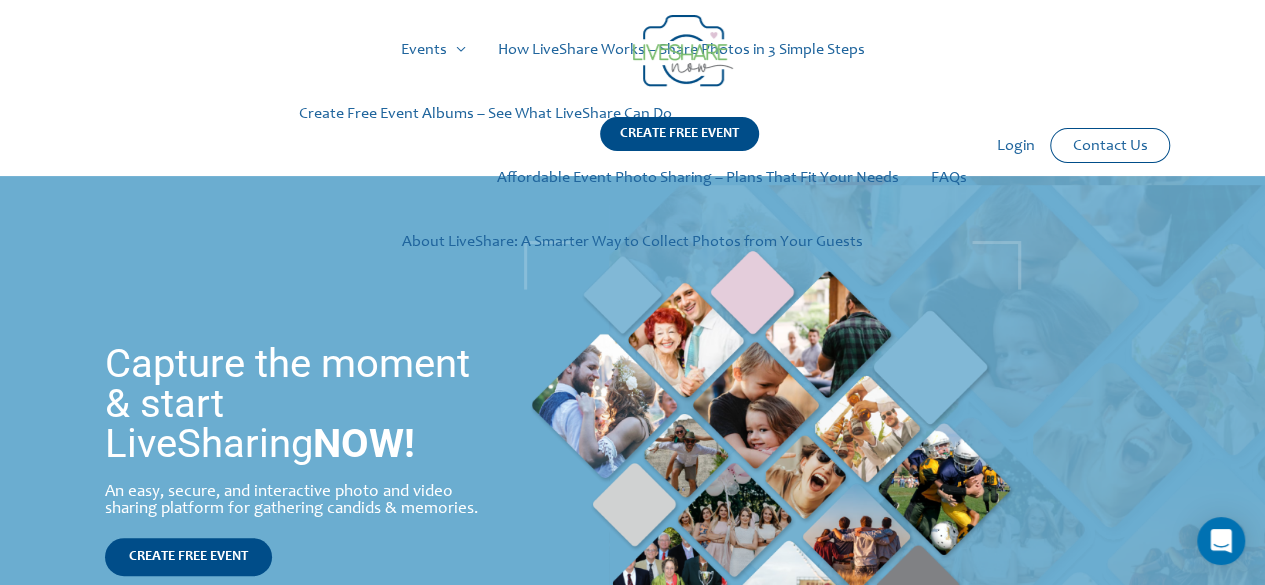 click on "Events Menu Toggle Weddings Celebrations Reunions How LiveShare Works – Share Photos in 3 Simple Steps Create Free Event Albums – See What LiveShare Can Do Affordable Event Photo Sharing – Plans That Fit Your Needs FAQs About LiveShare: A Smarter Way to Collect Photos from Your Guests Login Contact Us" at bounding box center (632, 146) 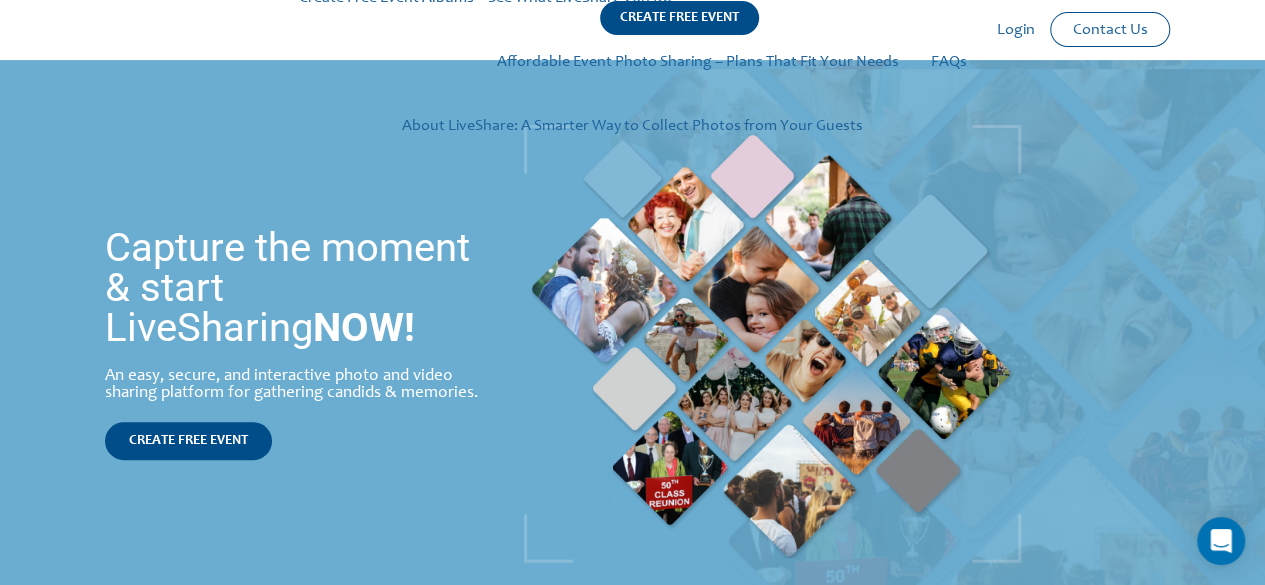 scroll, scrollTop: 0, scrollLeft: 0, axis: both 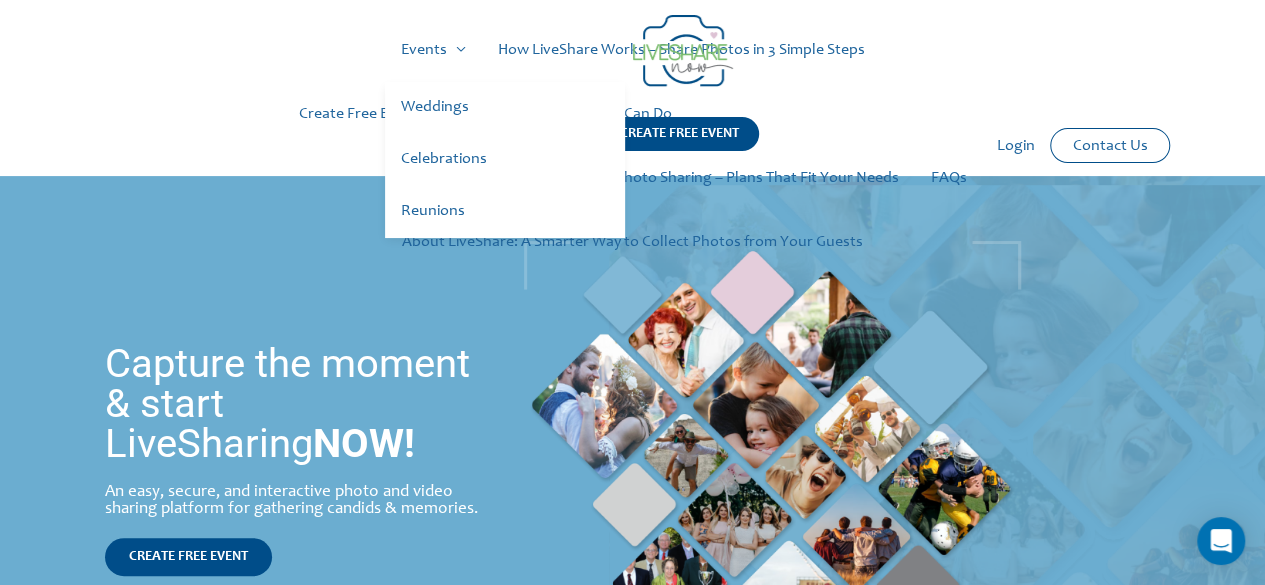 drag, startPoint x: 468, startPoint y: 61, endPoint x: 299, endPoint y: 61, distance: 169 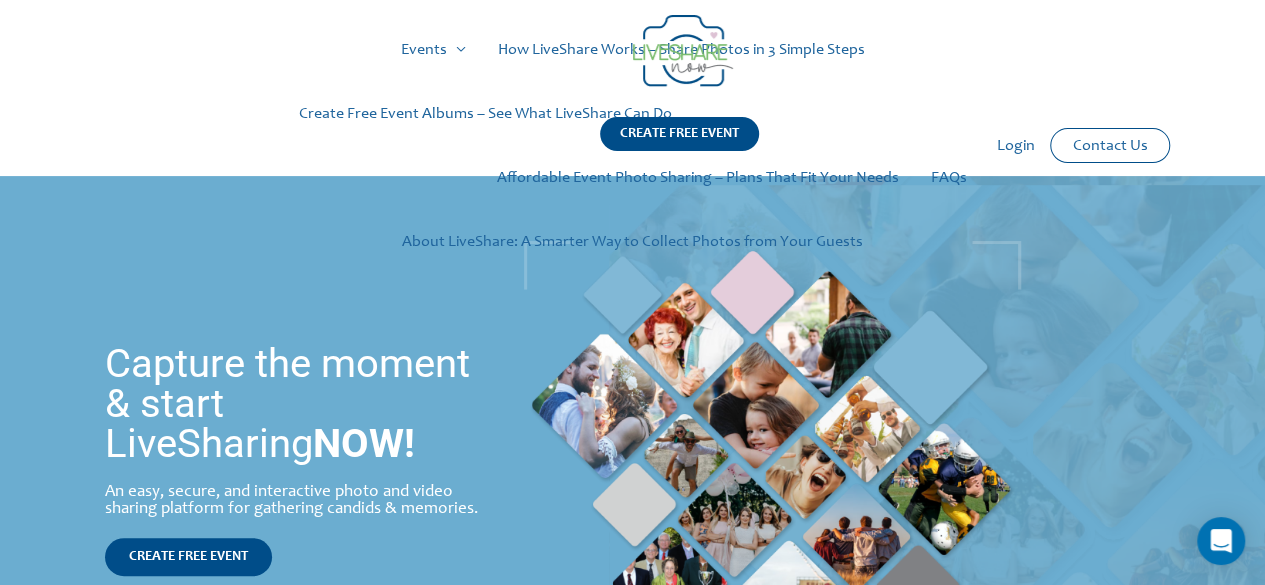 drag, startPoint x: 299, startPoint y: 61, endPoint x: 1137, endPoint y: 125, distance: 840.44037 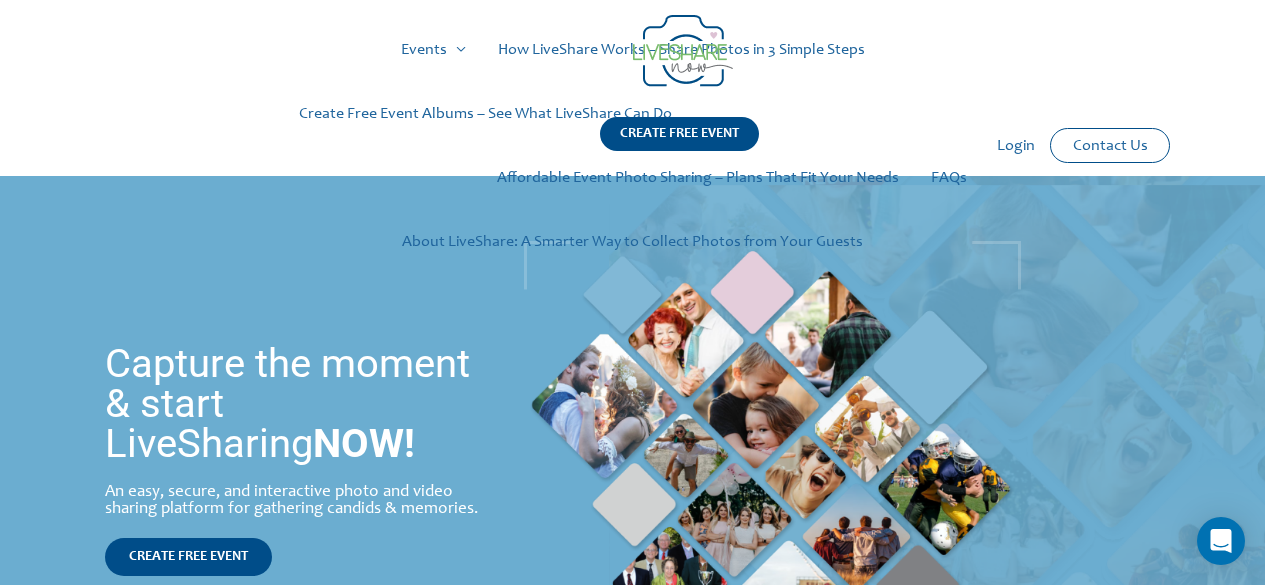 scroll, scrollTop: 0, scrollLeft: 0, axis: both 